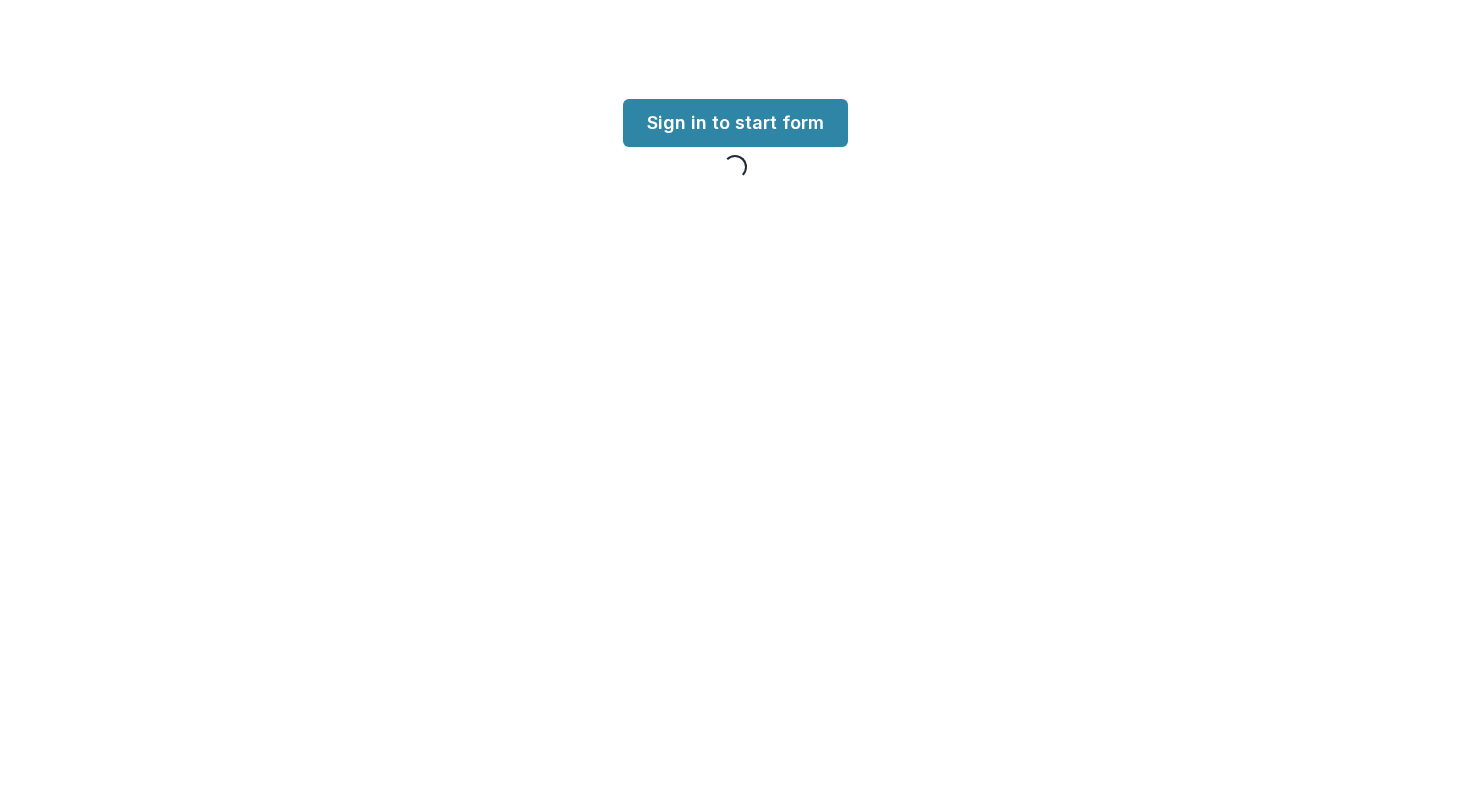 scroll, scrollTop: 0, scrollLeft: 0, axis: both 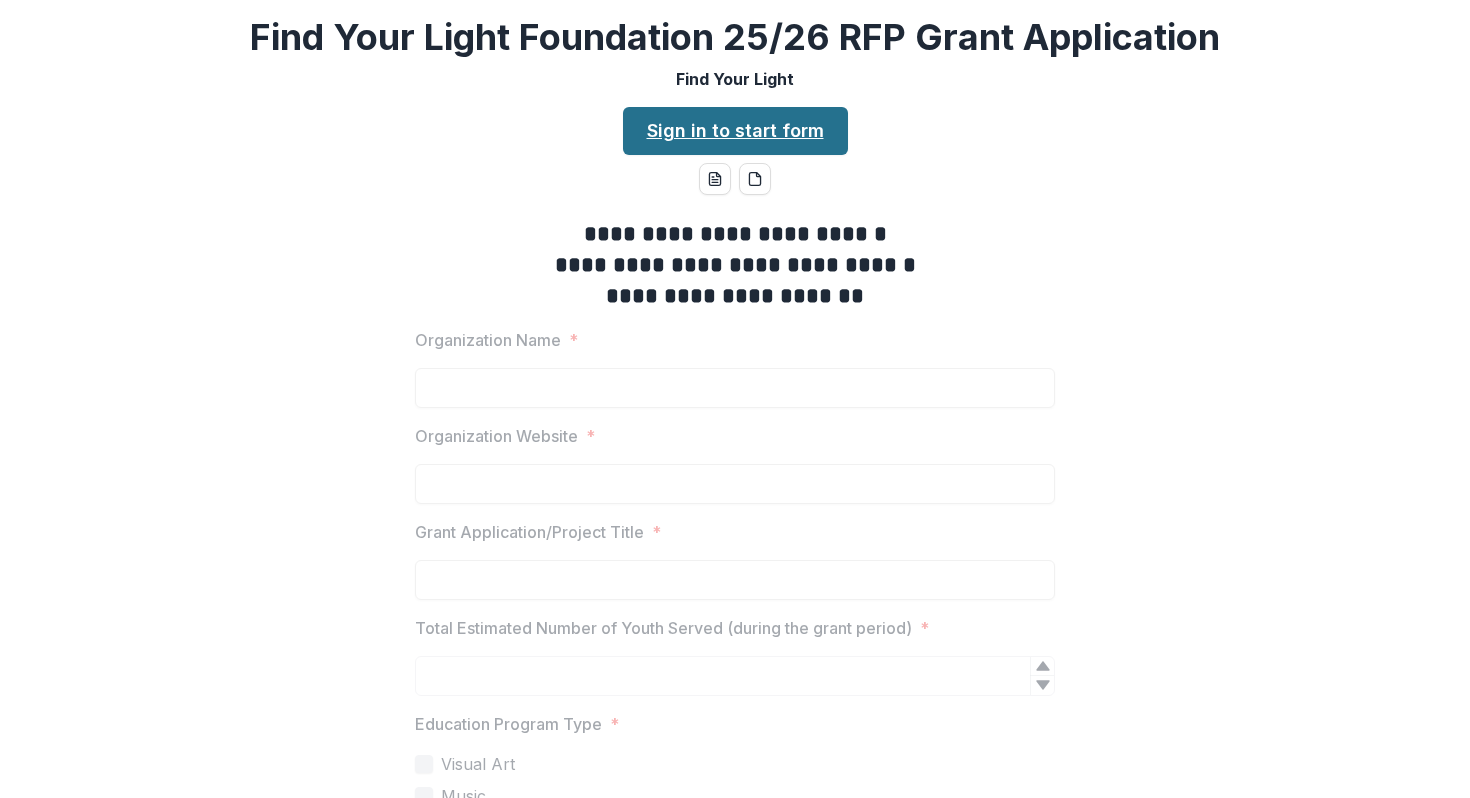 click on "Sign in to start form" at bounding box center [735, 131] 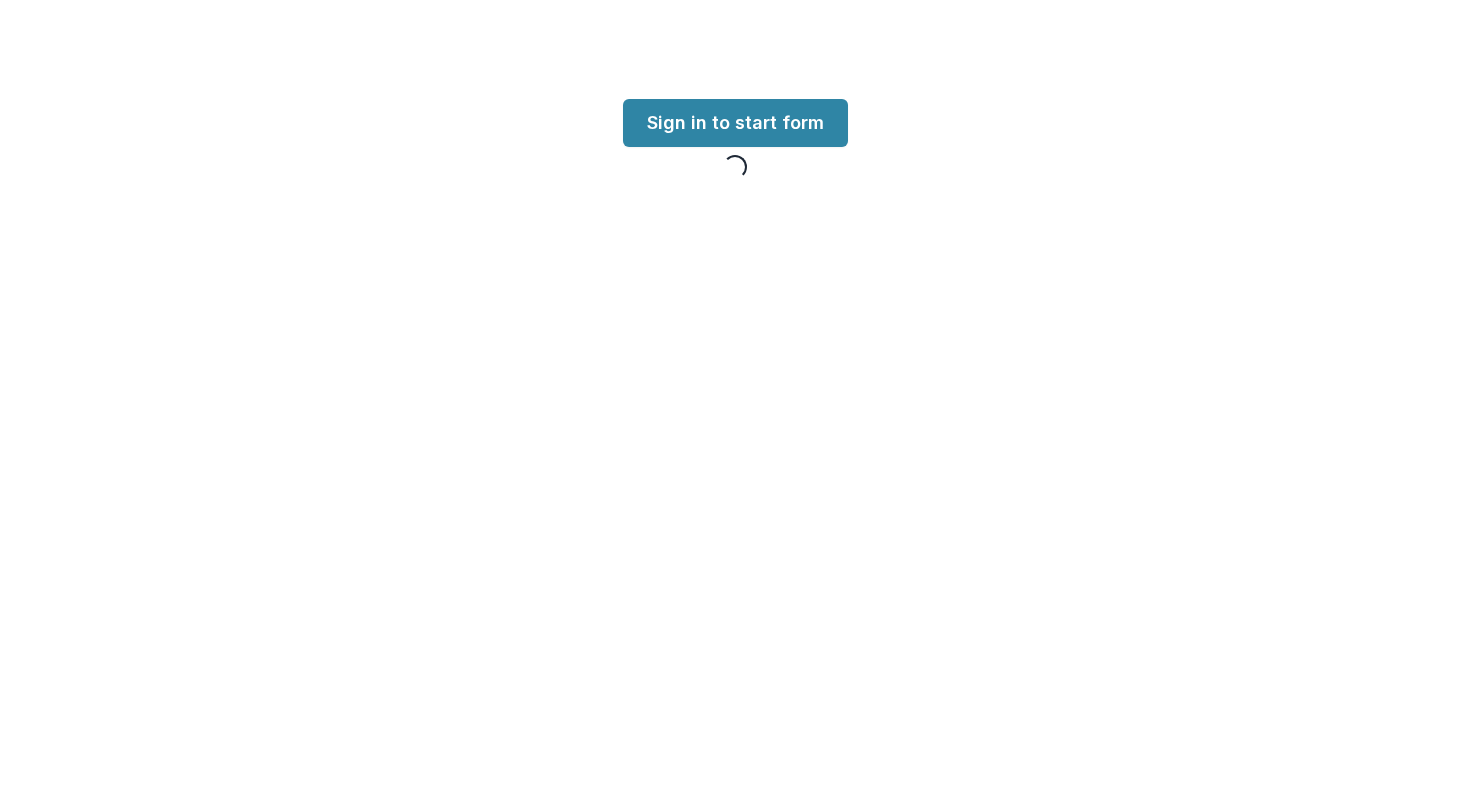 scroll, scrollTop: 0, scrollLeft: 0, axis: both 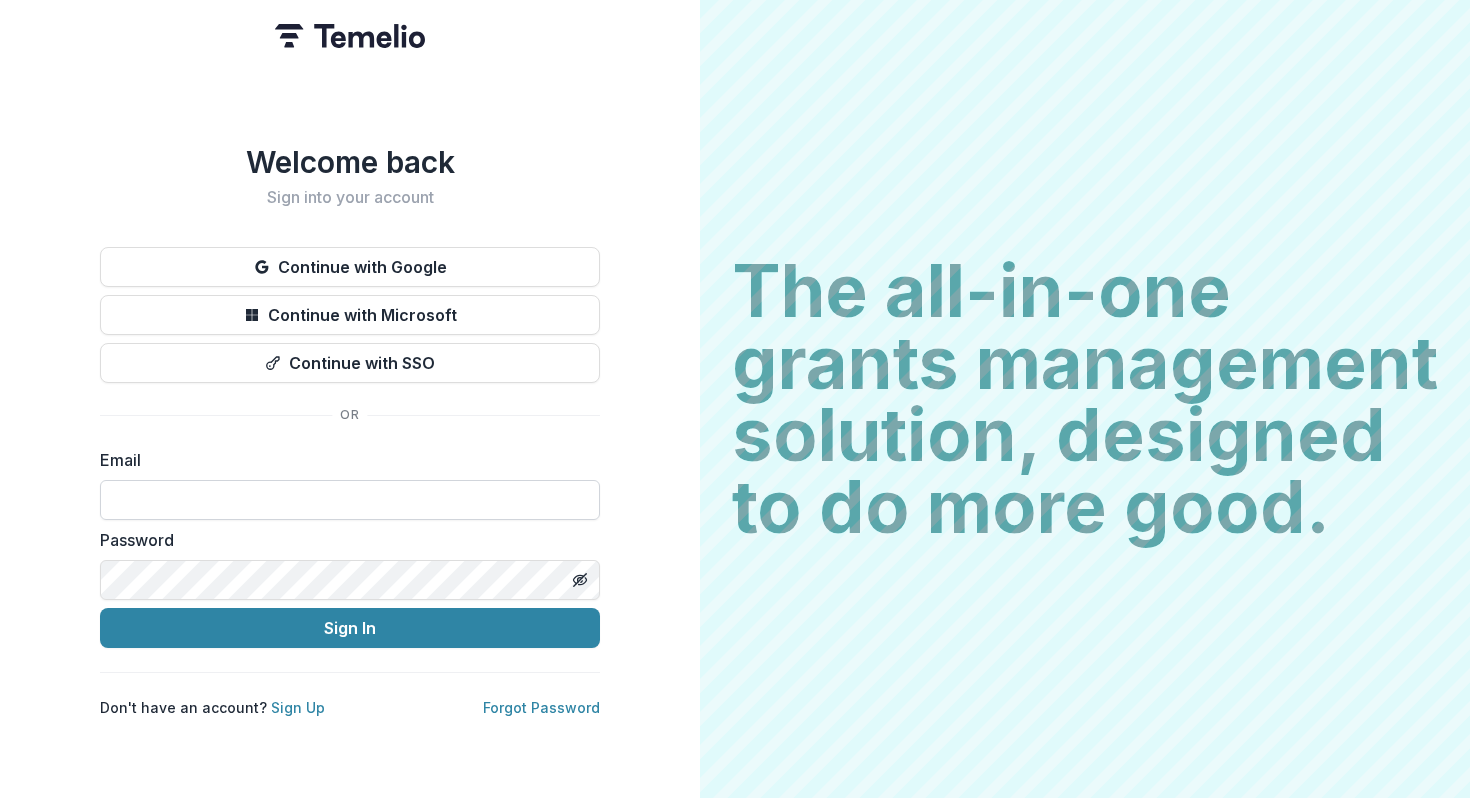 click at bounding box center [350, 500] 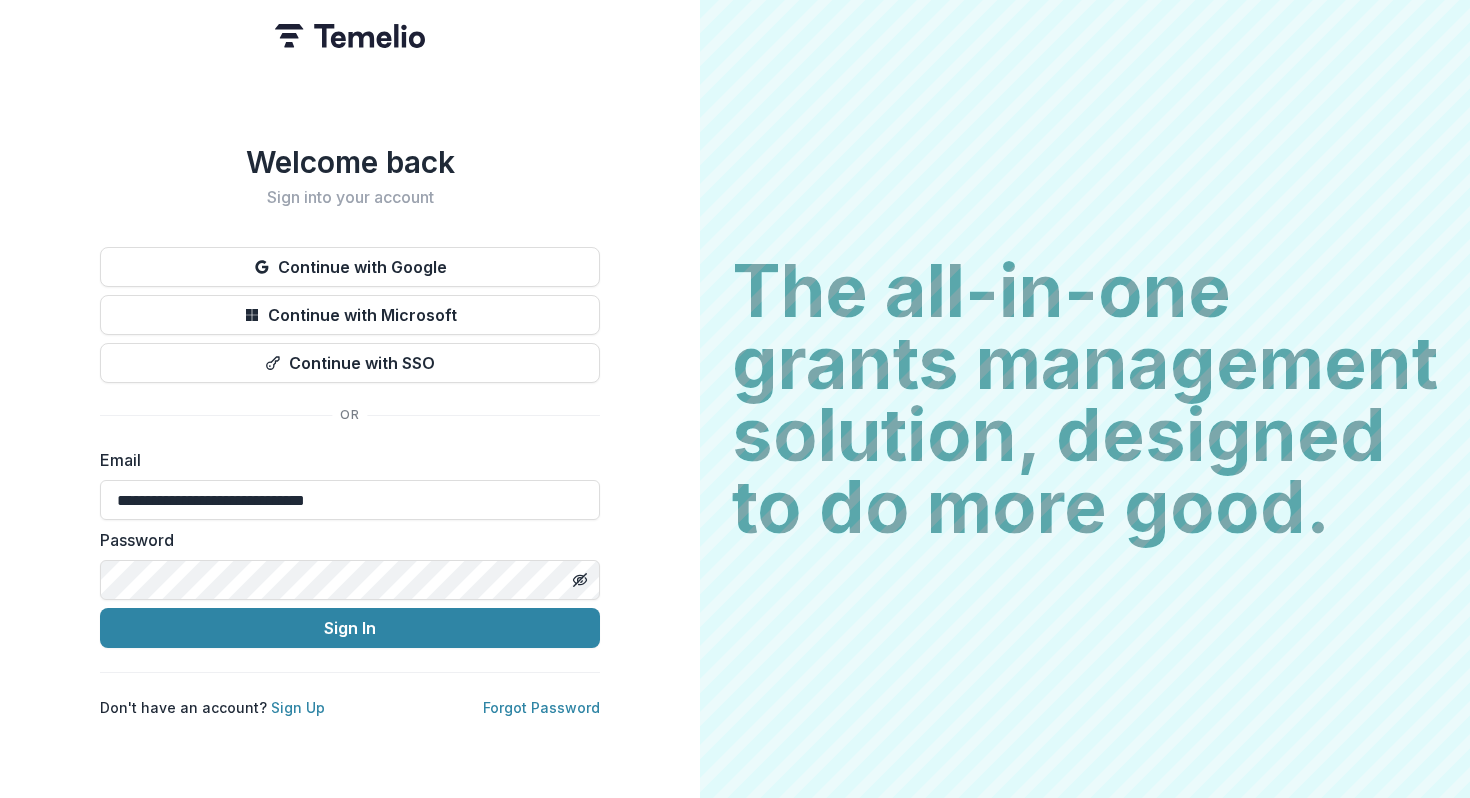 type on "**********" 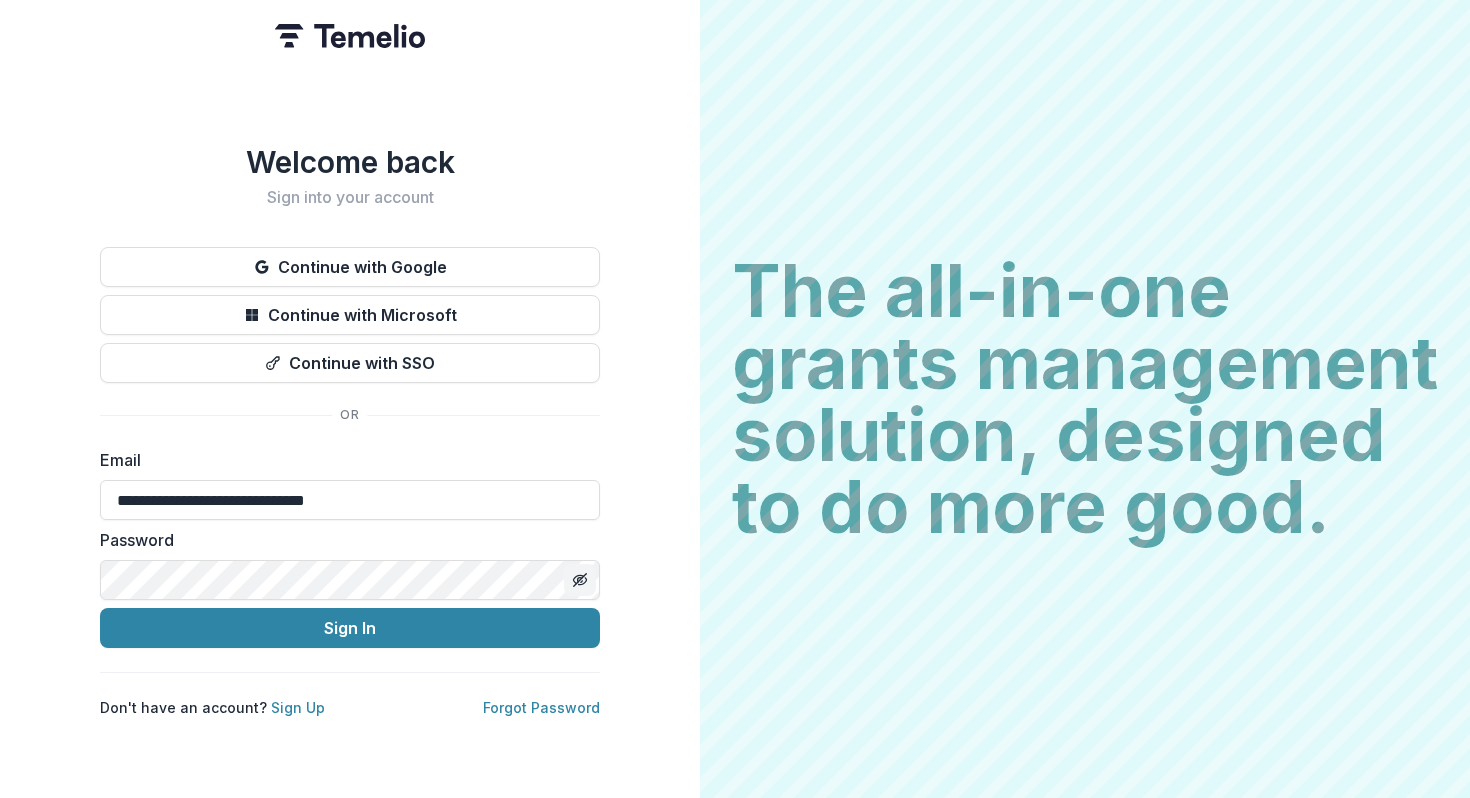 click 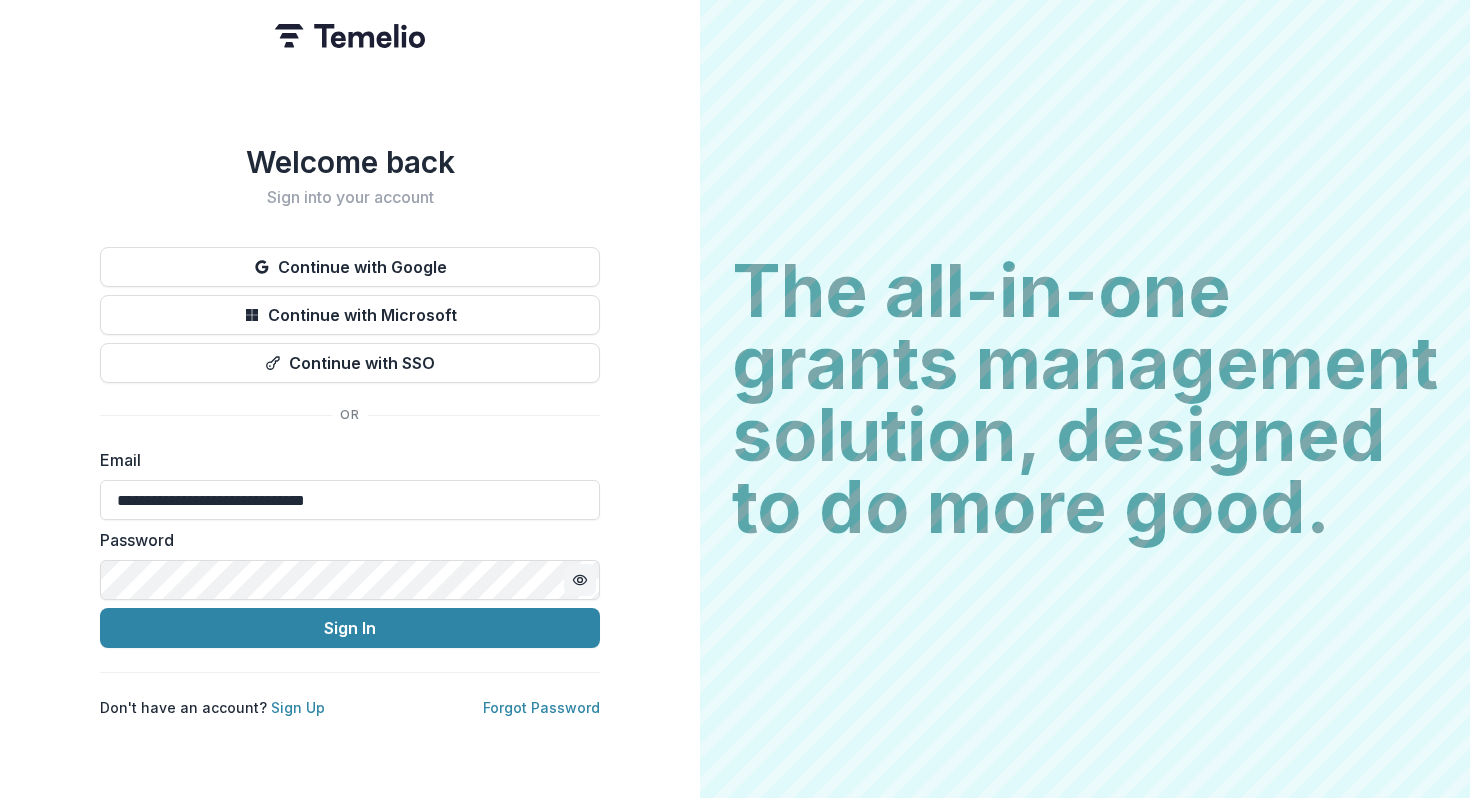 type 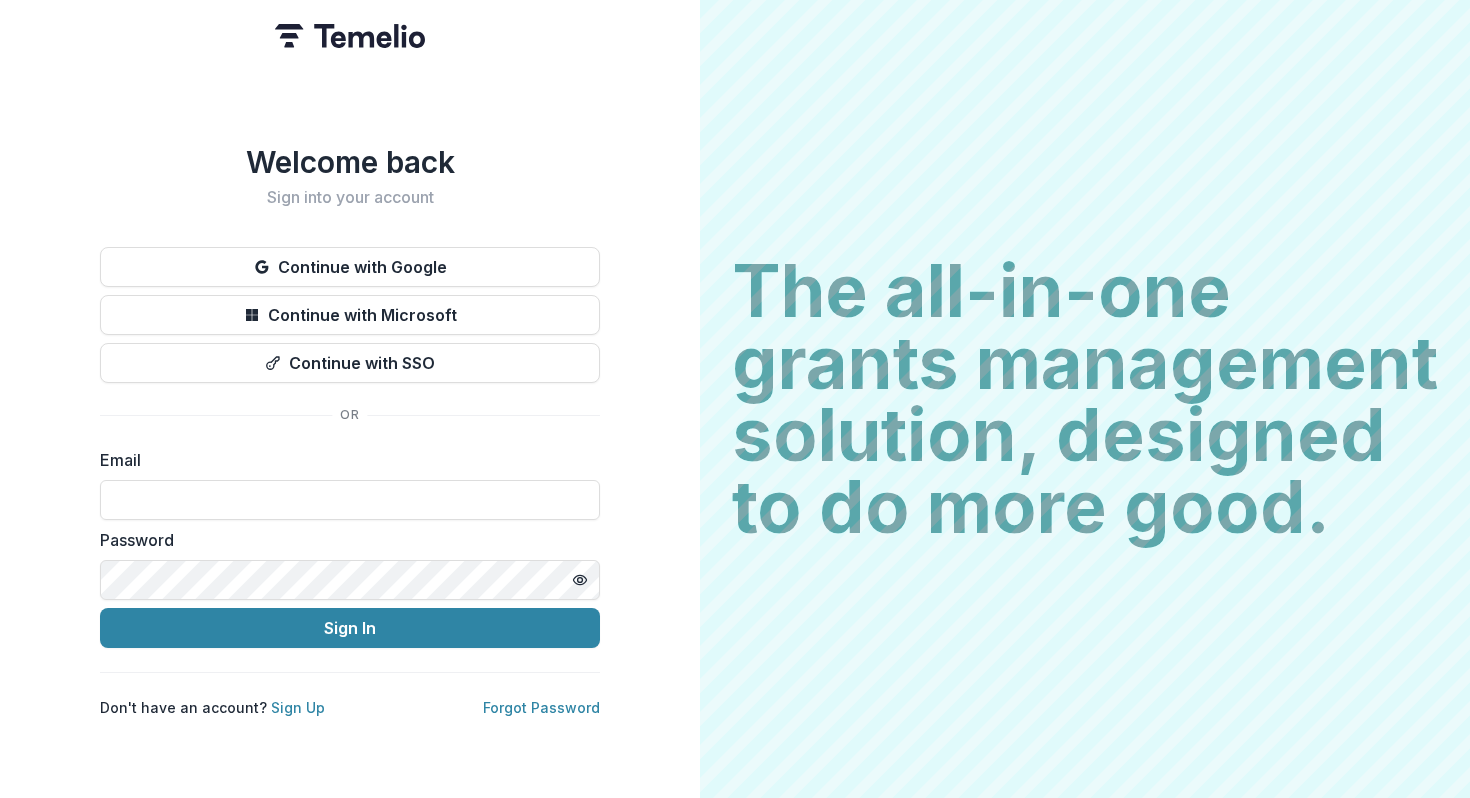scroll, scrollTop: 0, scrollLeft: 129, axis: horizontal 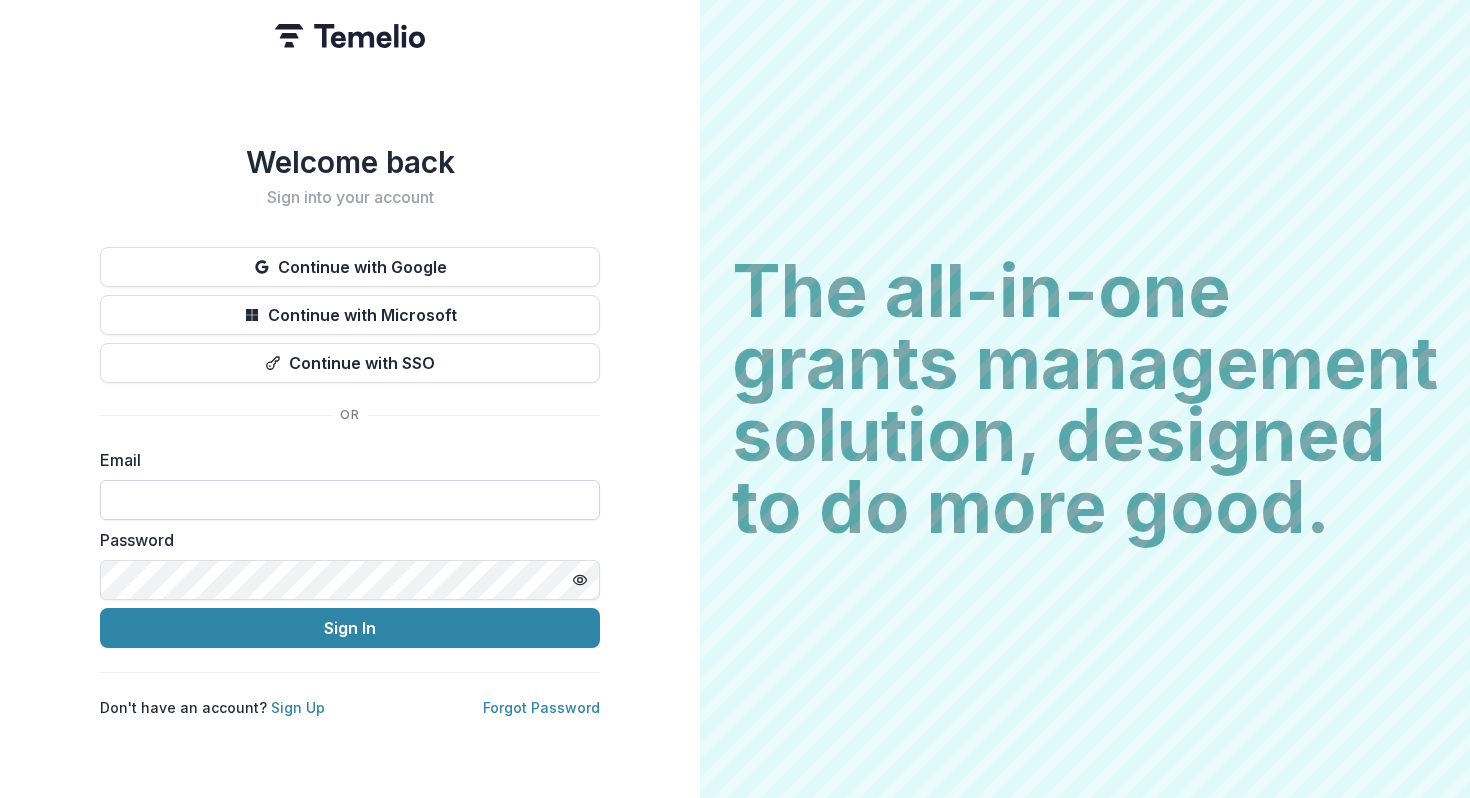 click at bounding box center (350, 500) 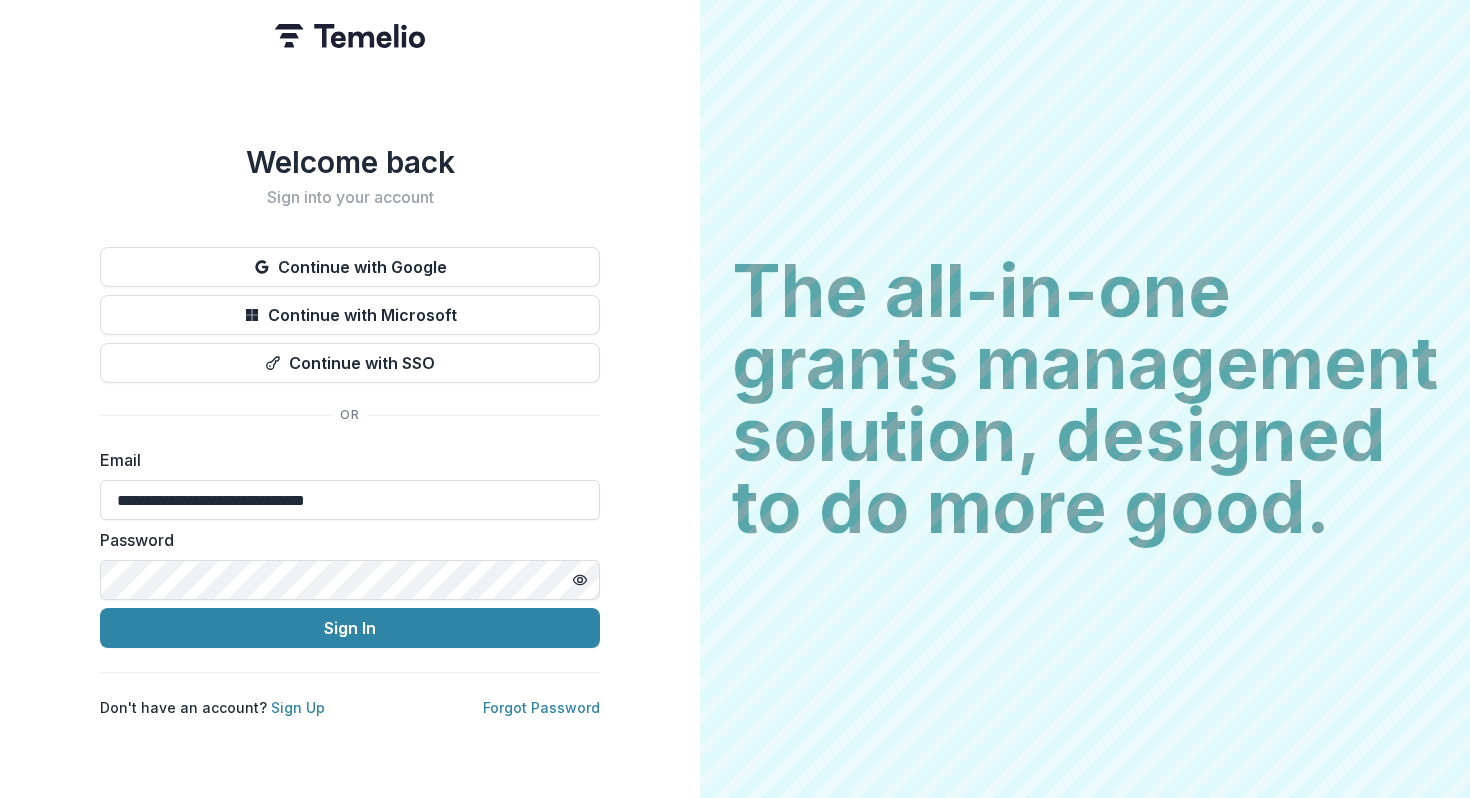 type on "**********" 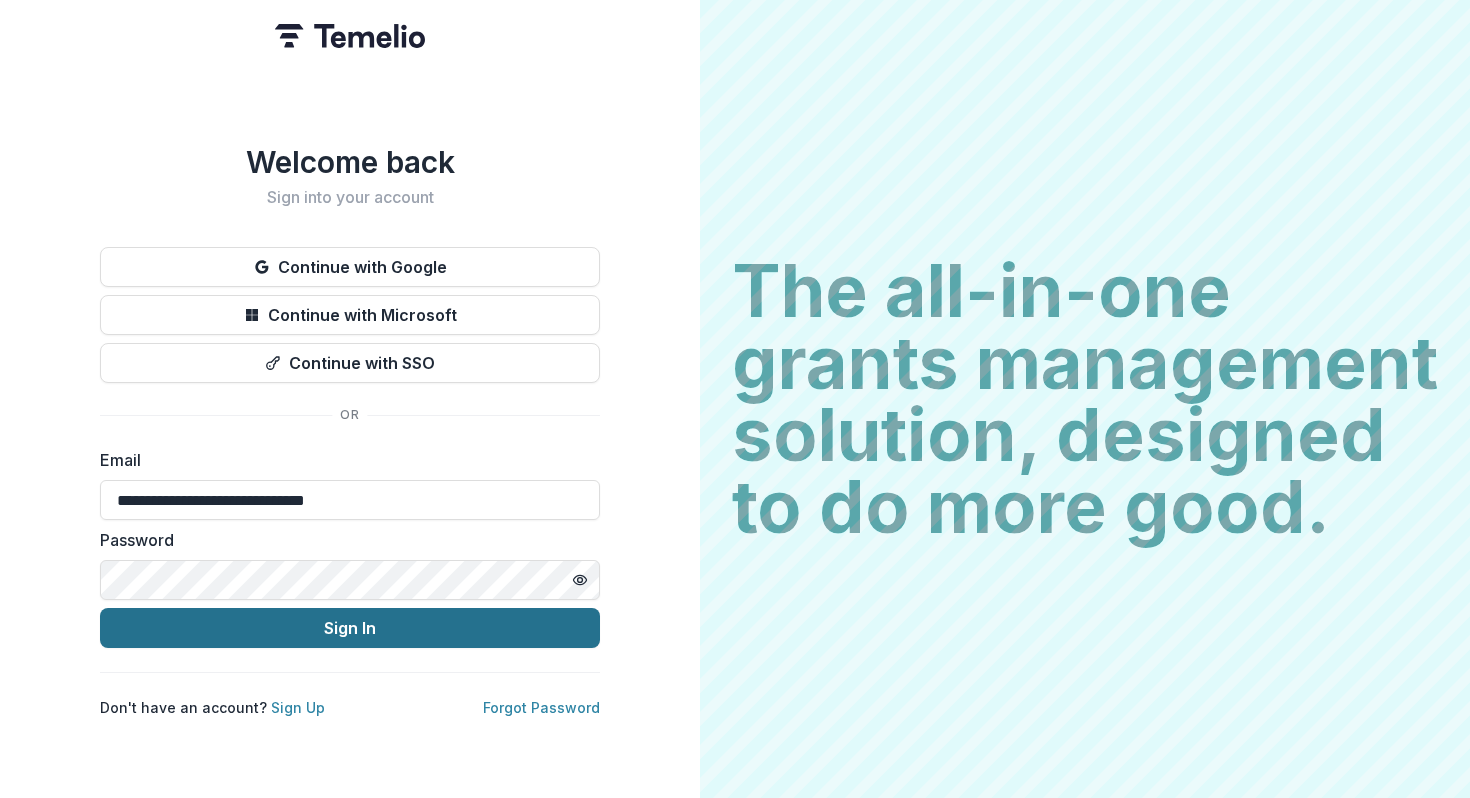 click on "Sign In" at bounding box center [350, 628] 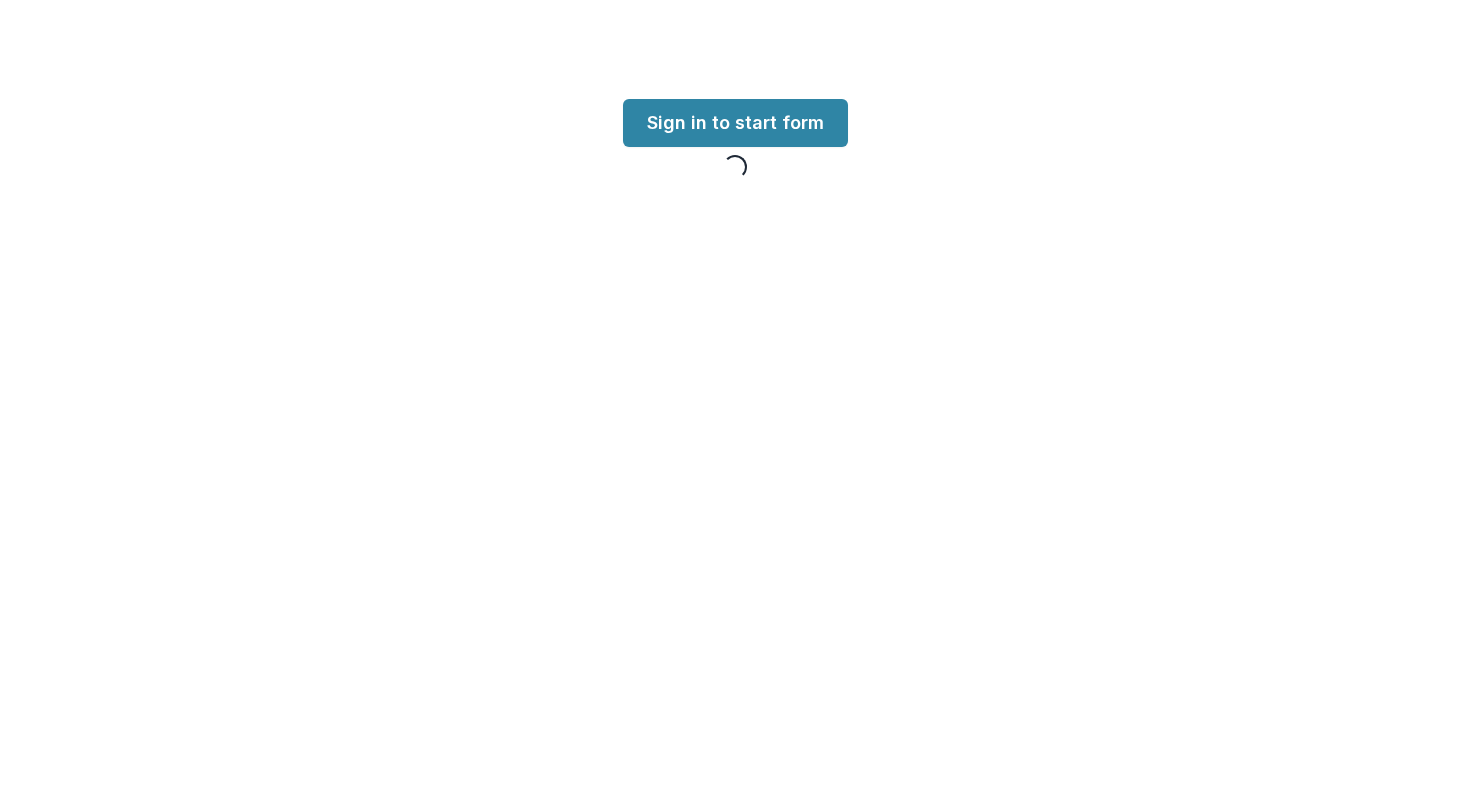 scroll, scrollTop: 0, scrollLeft: 0, axis: both 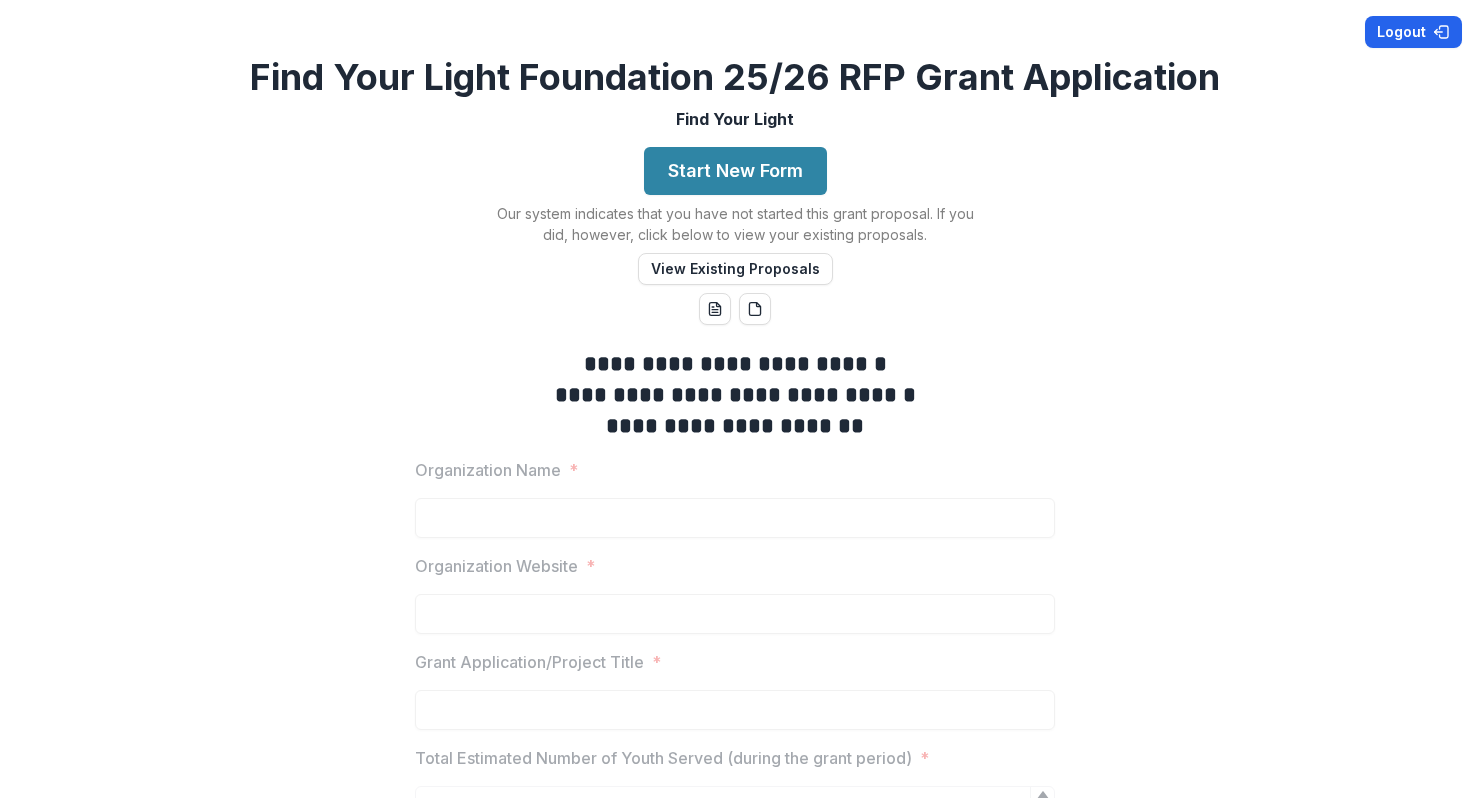 click on "Logout" at bounding box center [1413, 32] 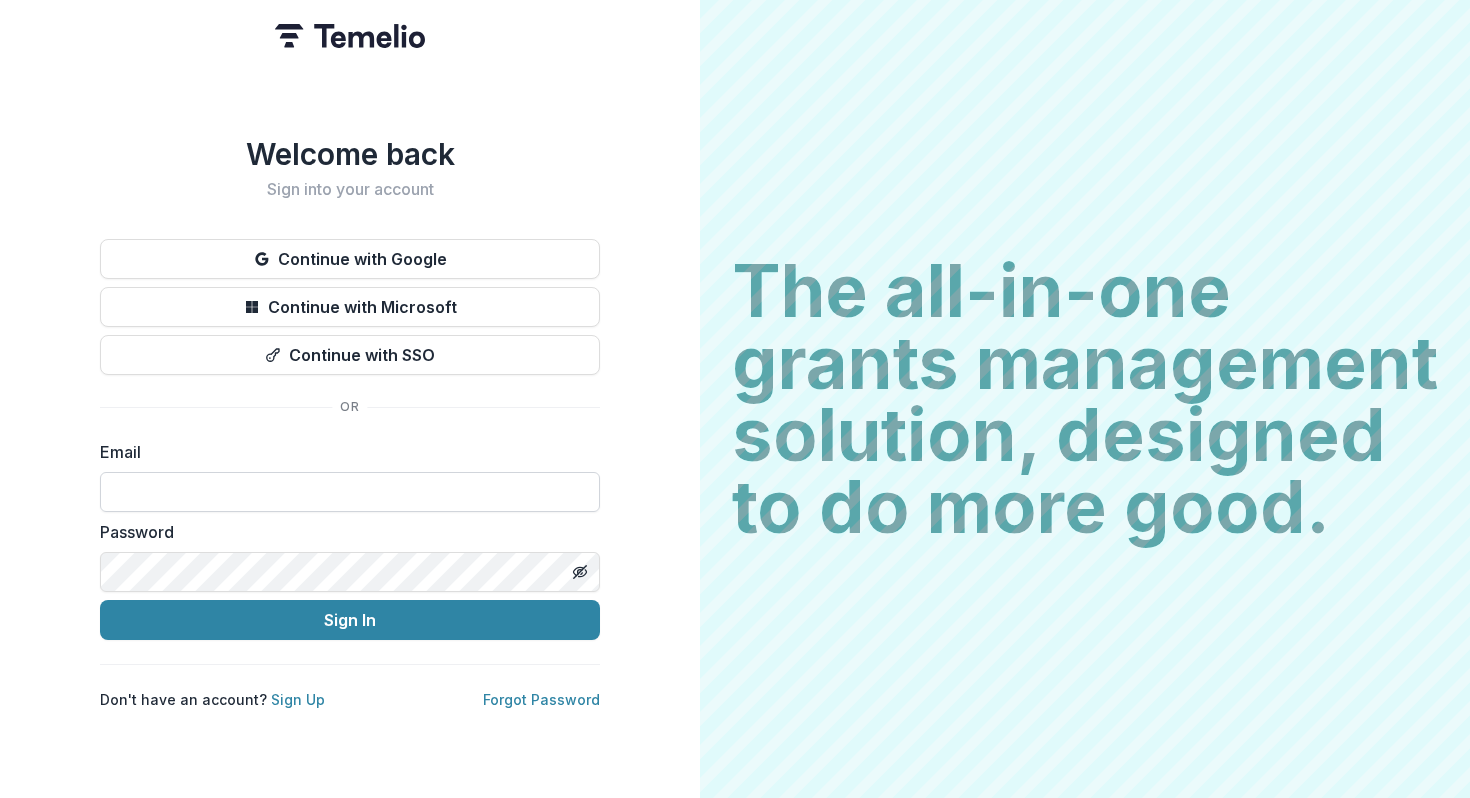 click at bounding box center (350, 492) 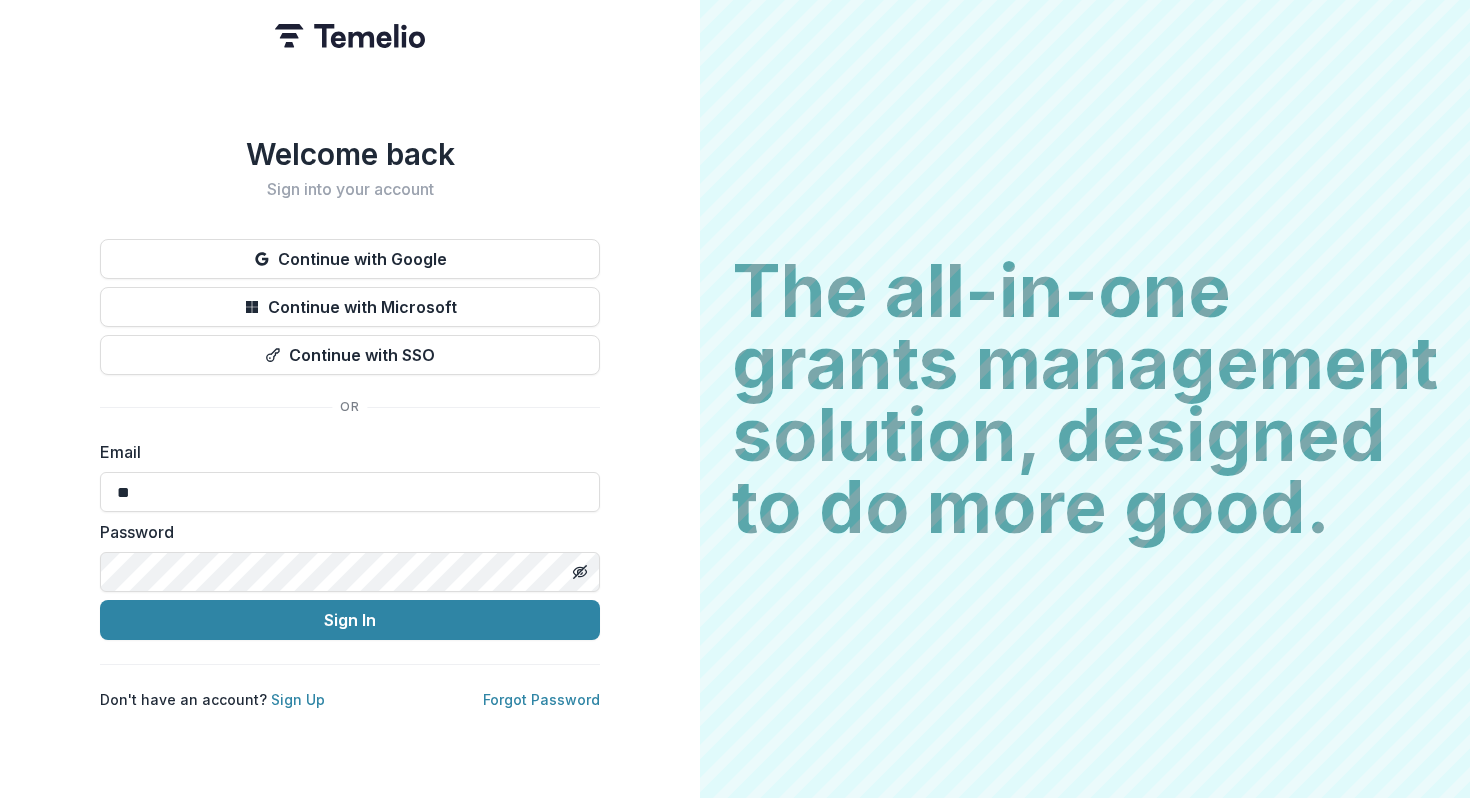 type on "**********" 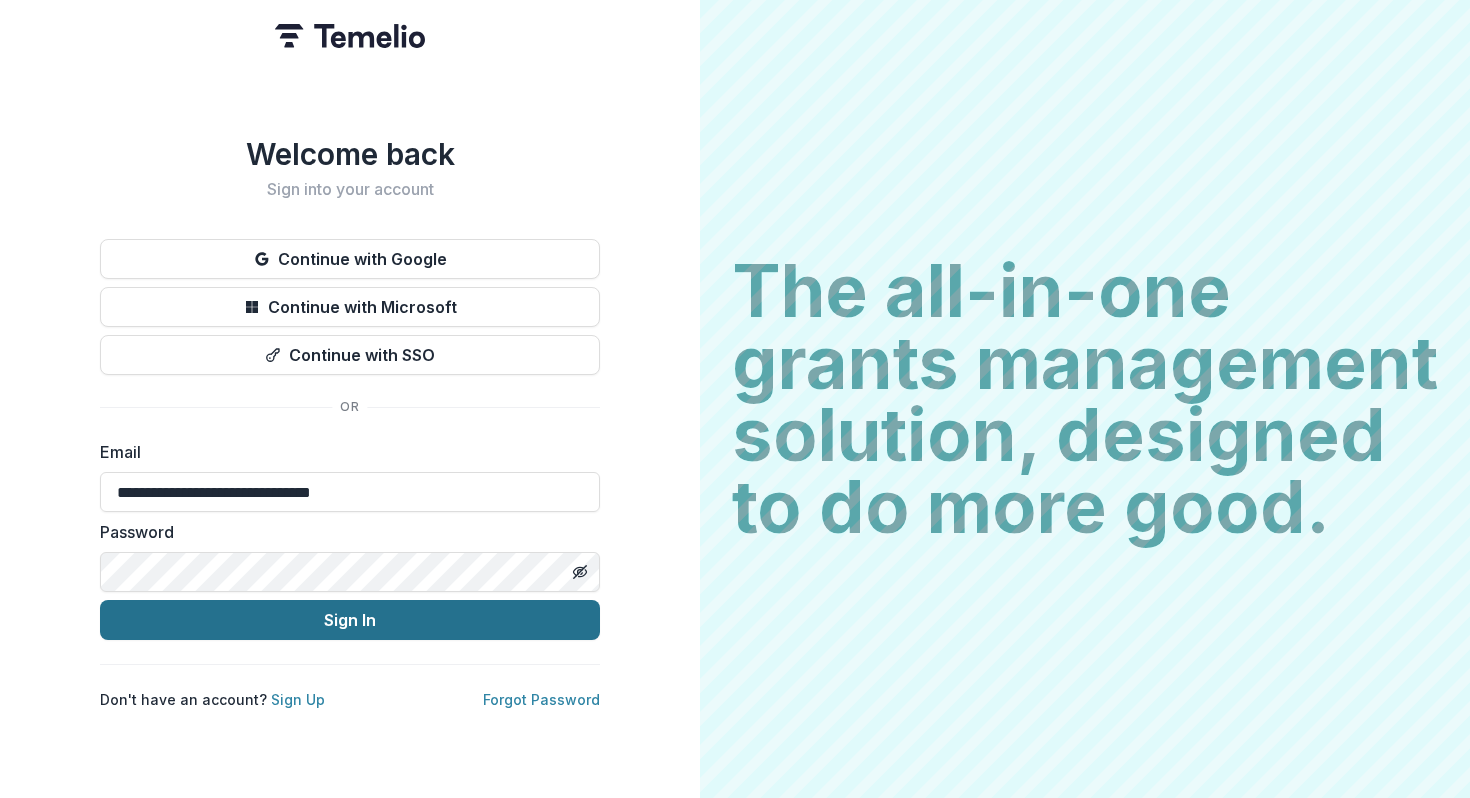 click on "Sign In" at bounding box center (350, 620) 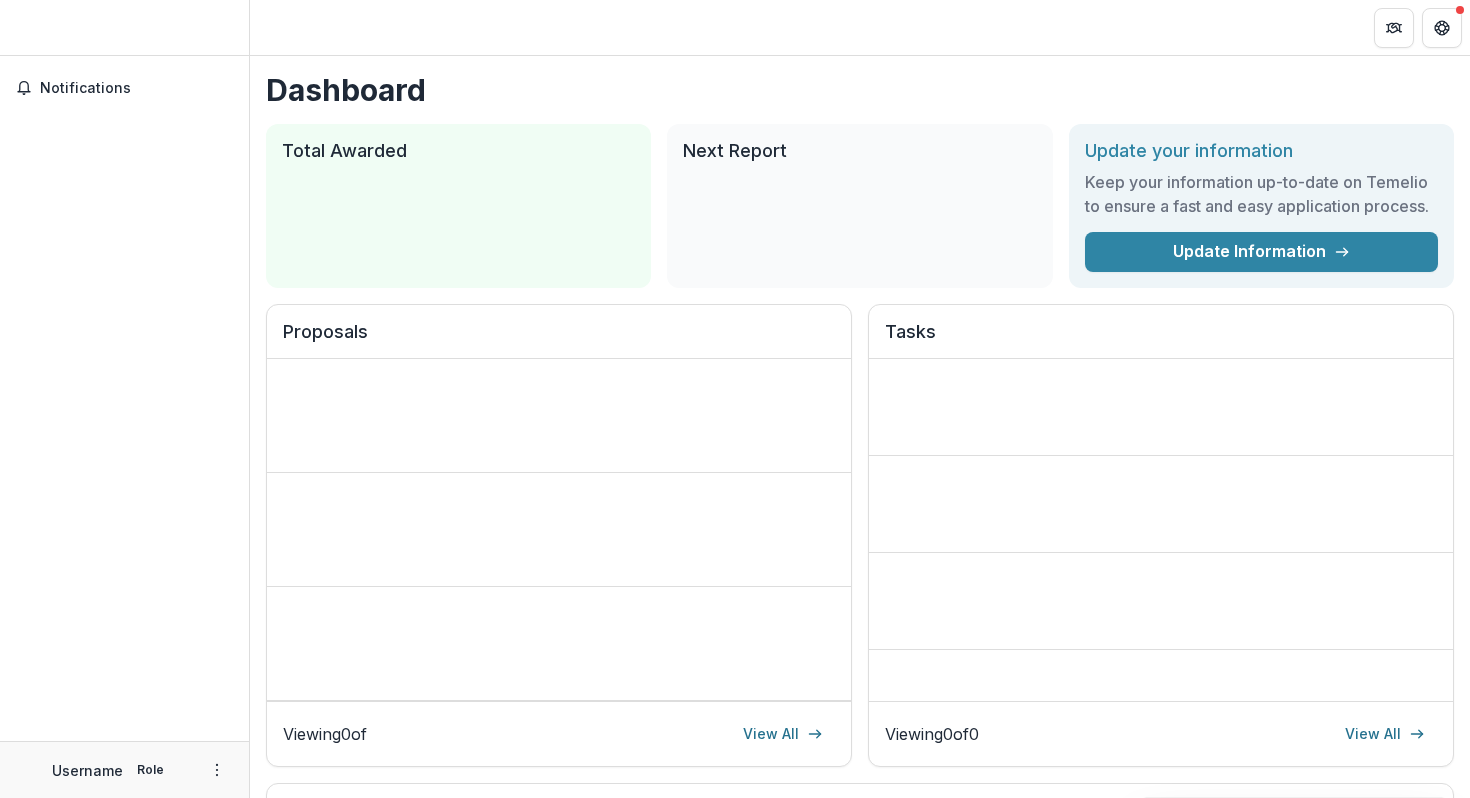 scroll, scrollTop: 0, scrollLeft: 0, axis: both 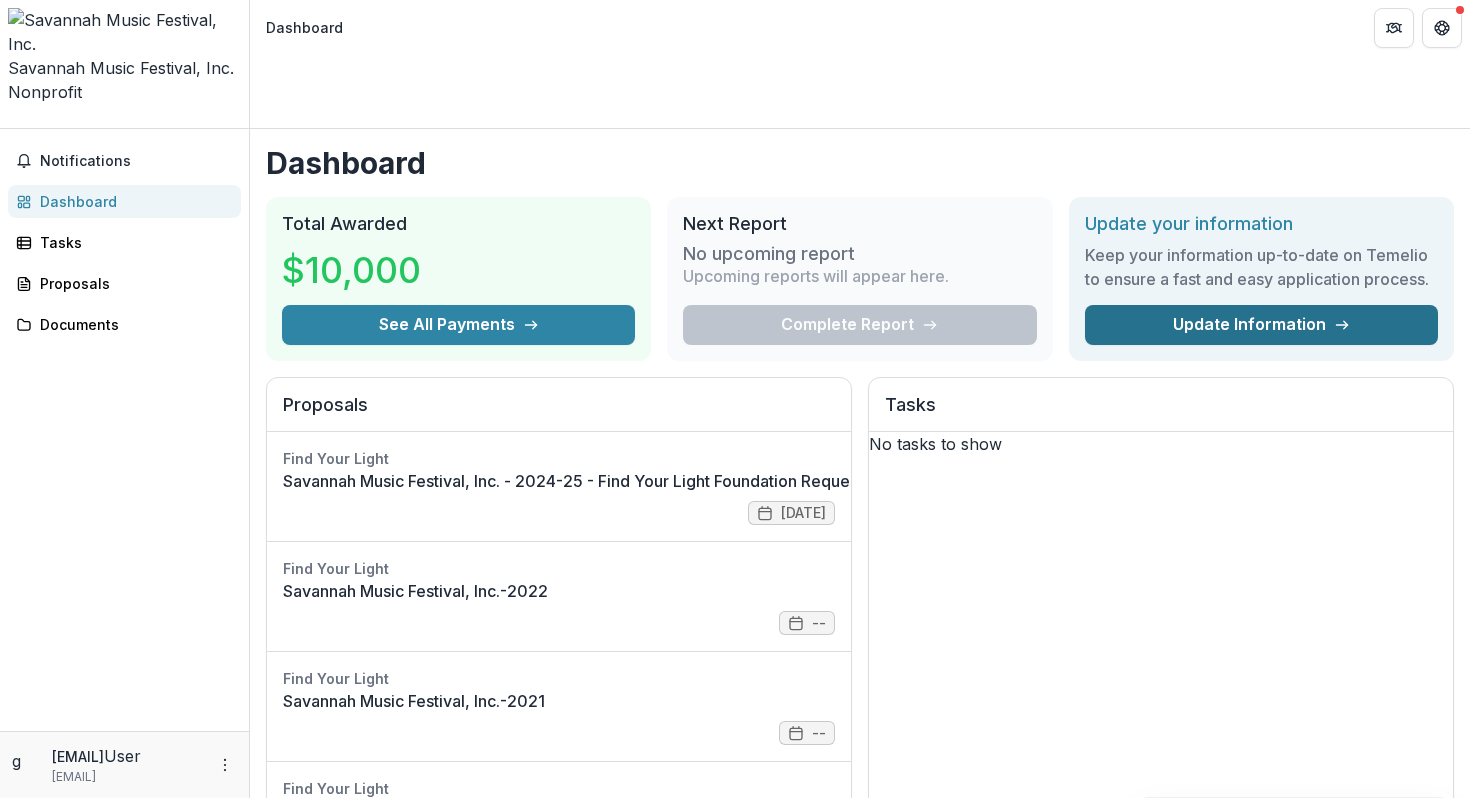 click on "Update Information" at bounding box center [1261, 325] 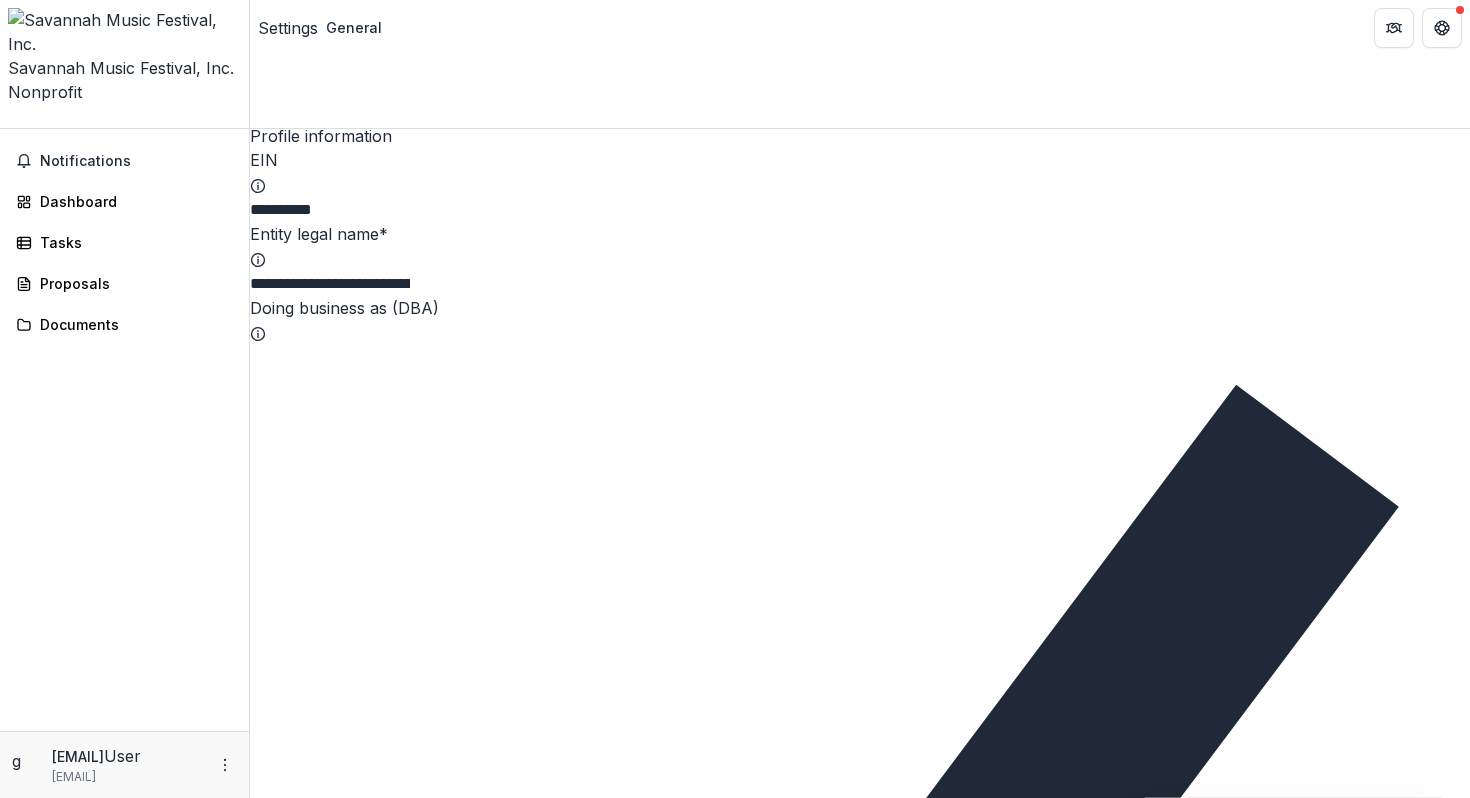 scroll, scrollTop: 0, scrollLeft: 0, axis: both 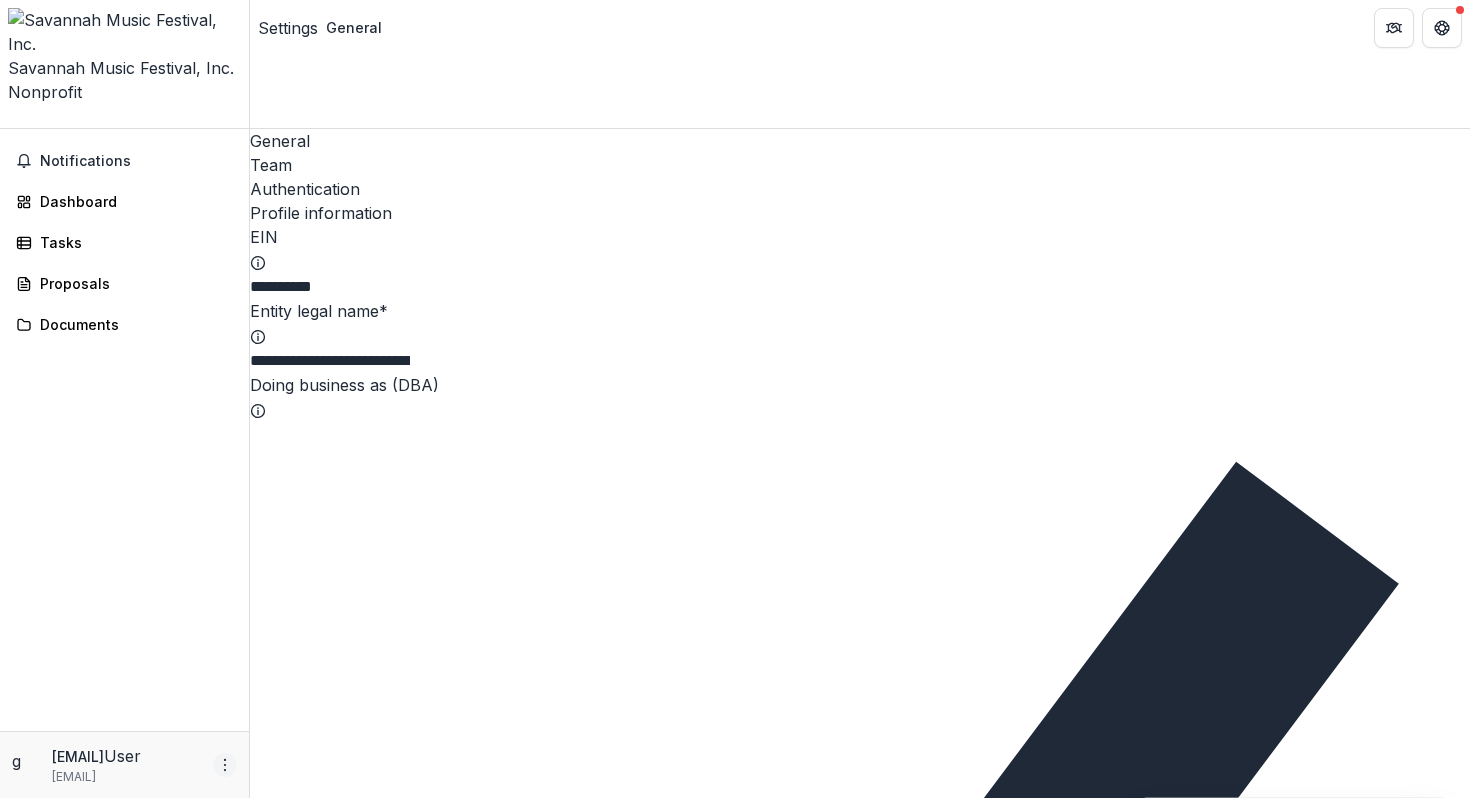 click 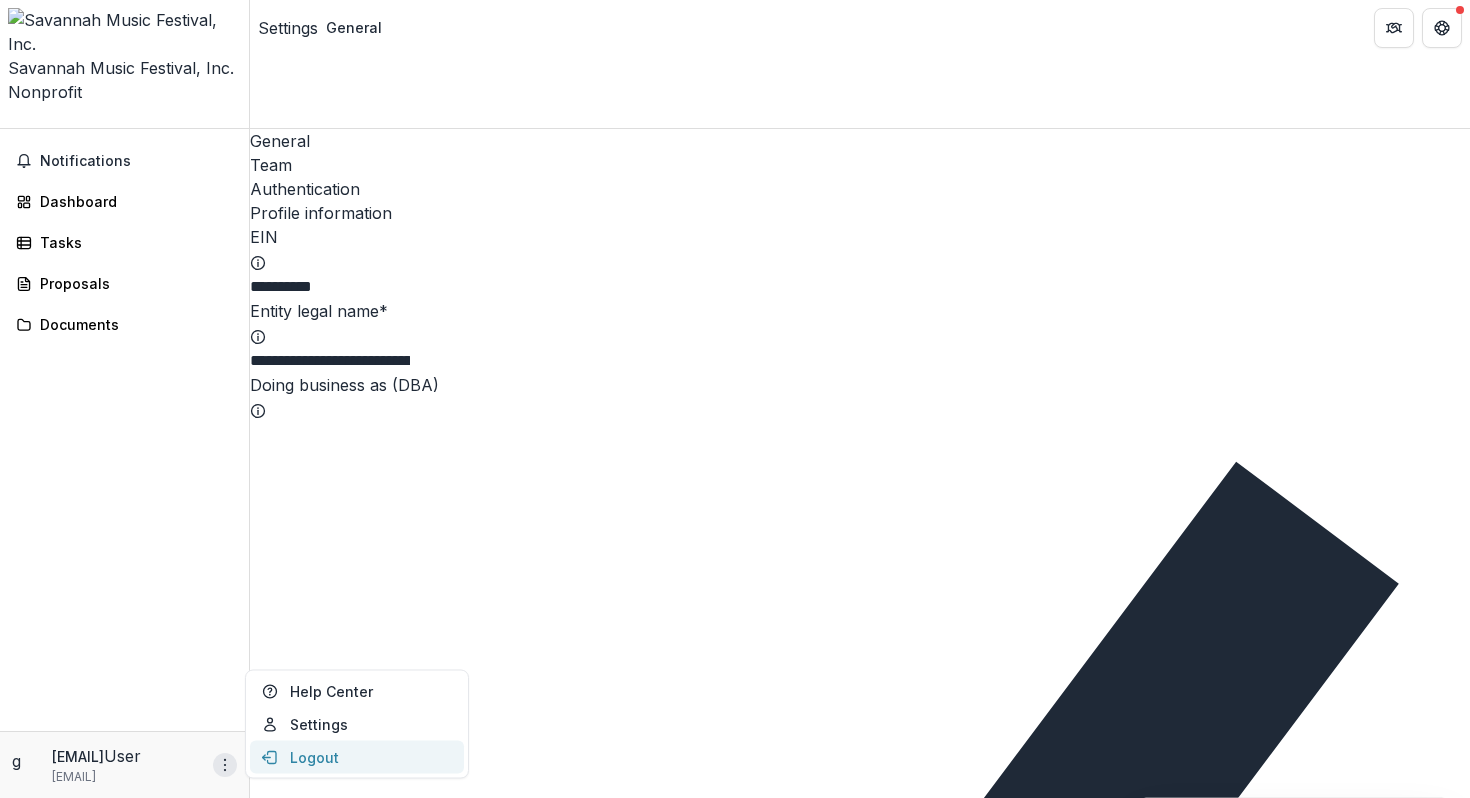 click on "Logout" at bounding box center (357, 757) 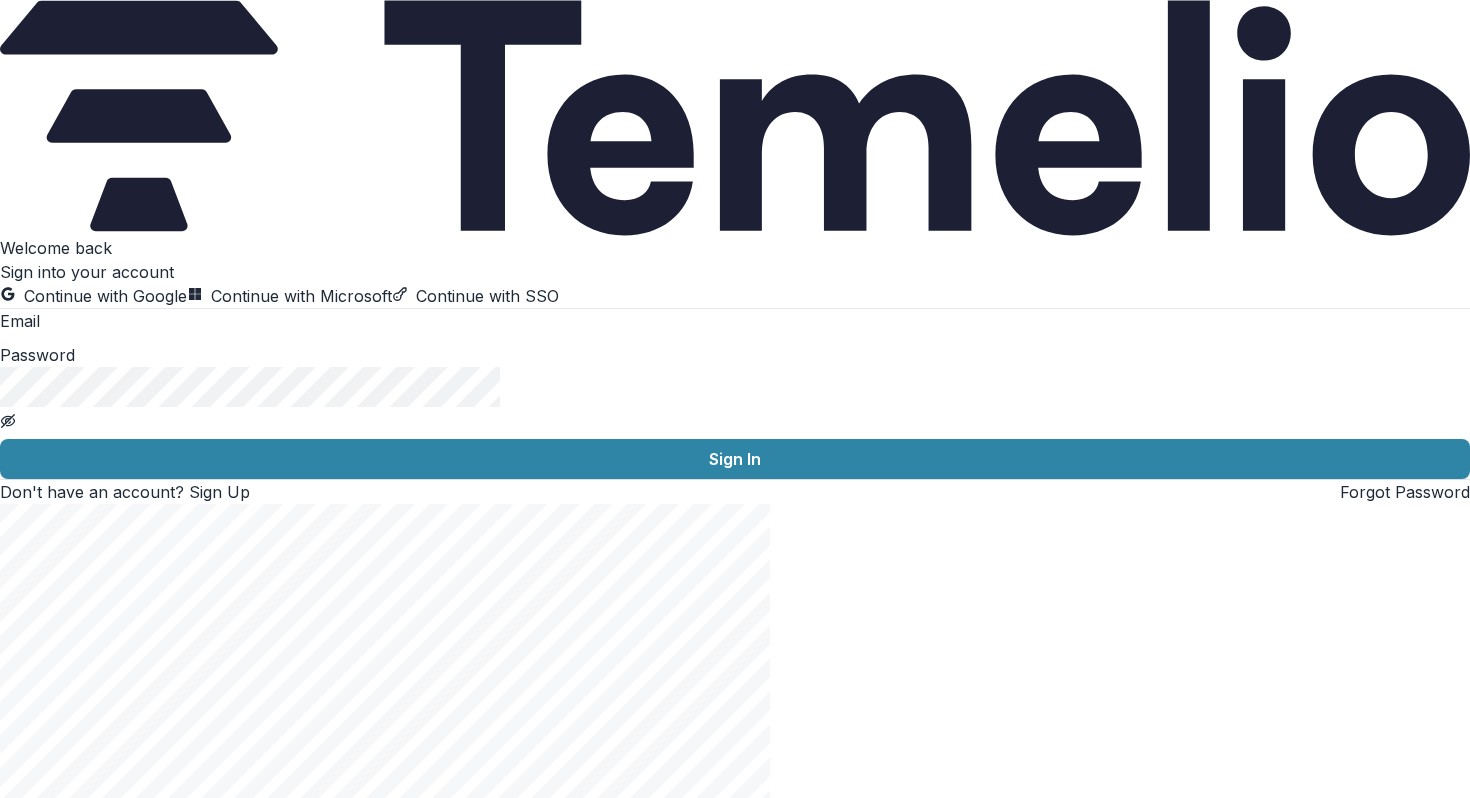 click at bounding box center (120, 323) 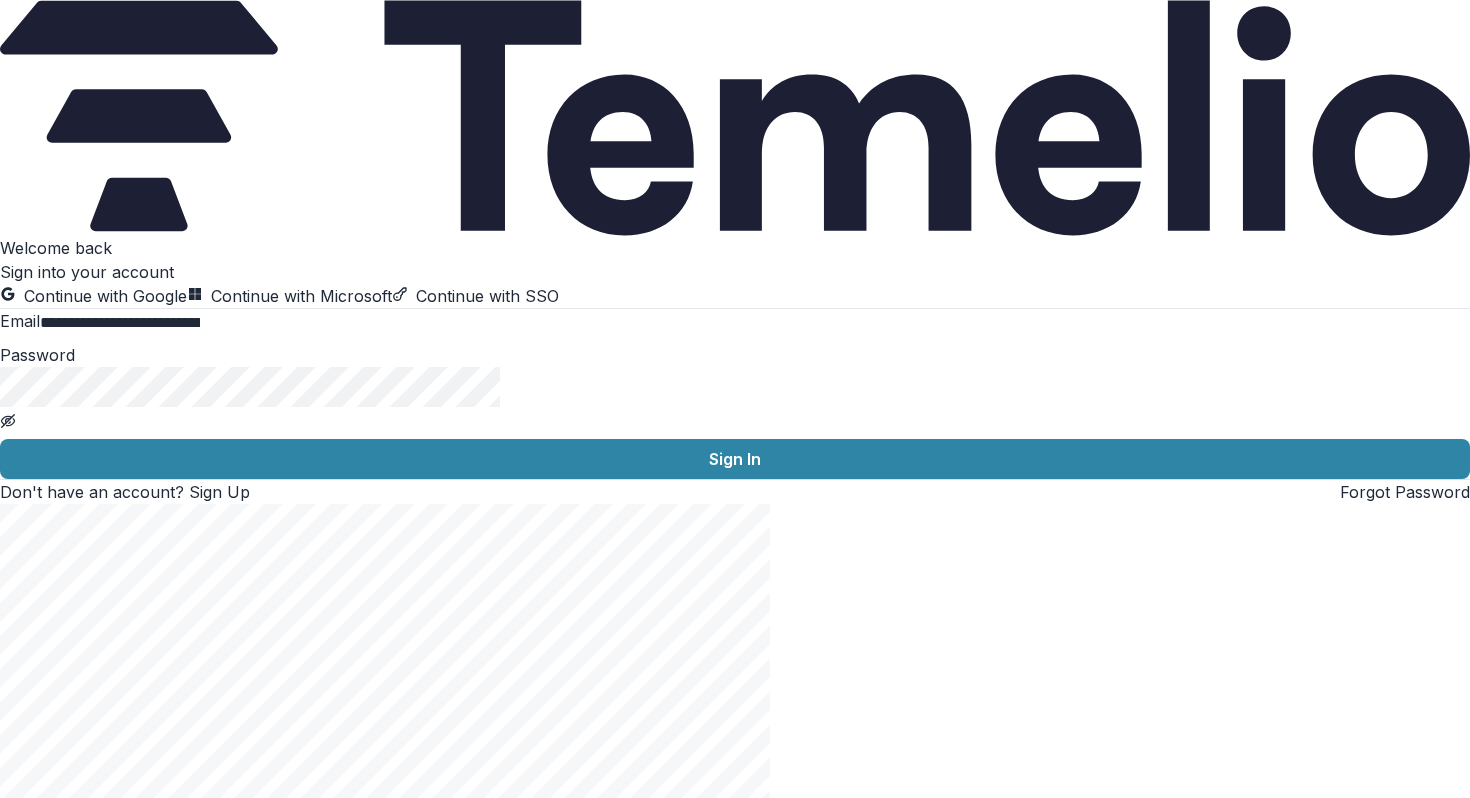 click on "**********" at bounding box center (120, 323) 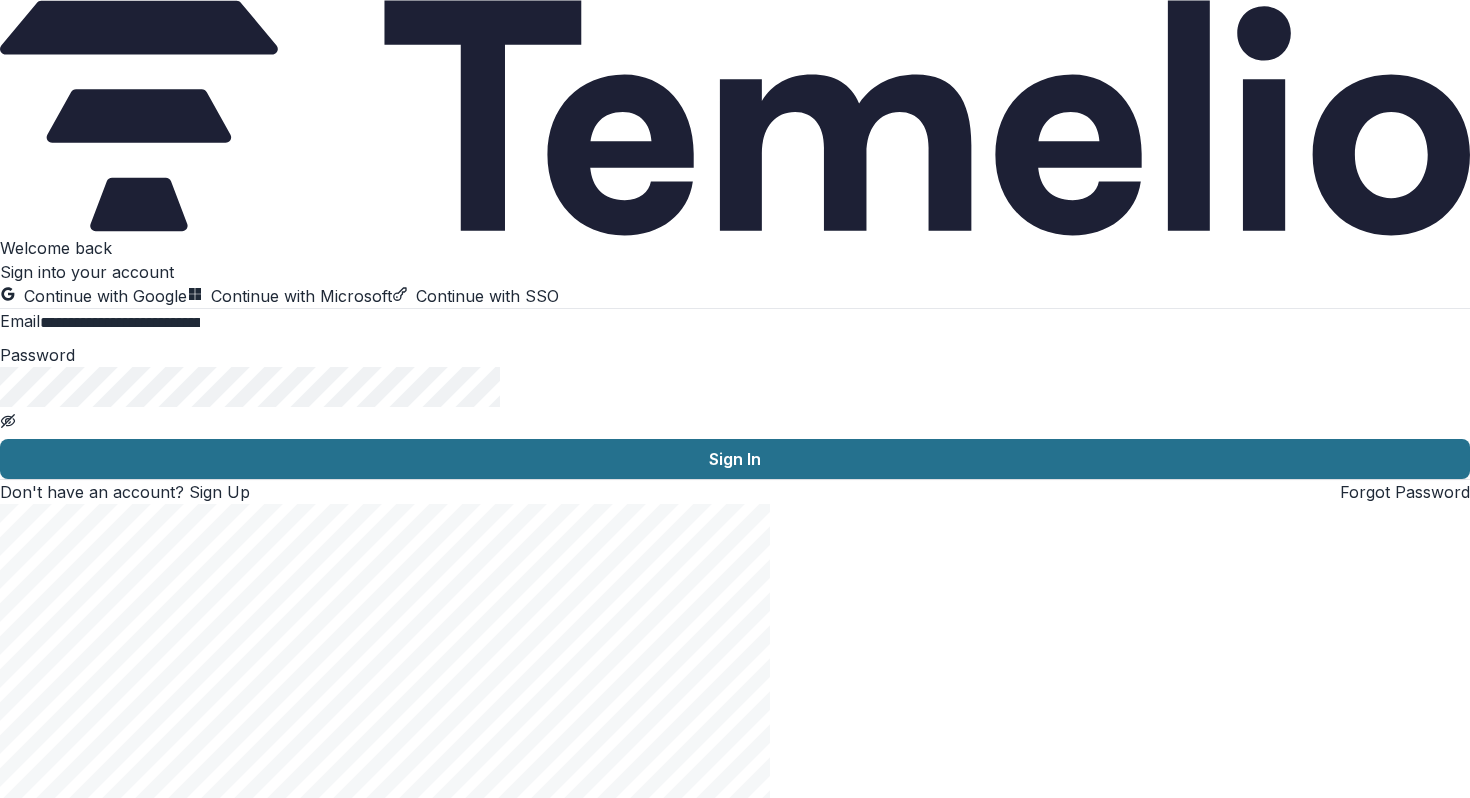 click on "Sign In" at bounding box center (735, 459) 